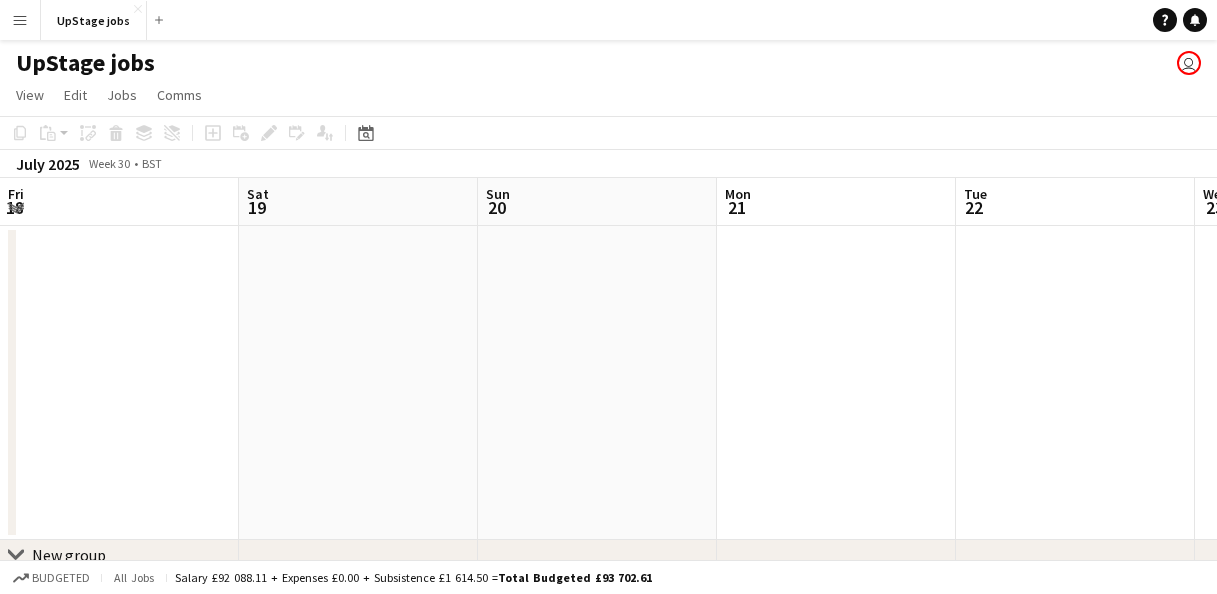 scroll, scrollTop: 0, scrollLeft: 0, axis: both 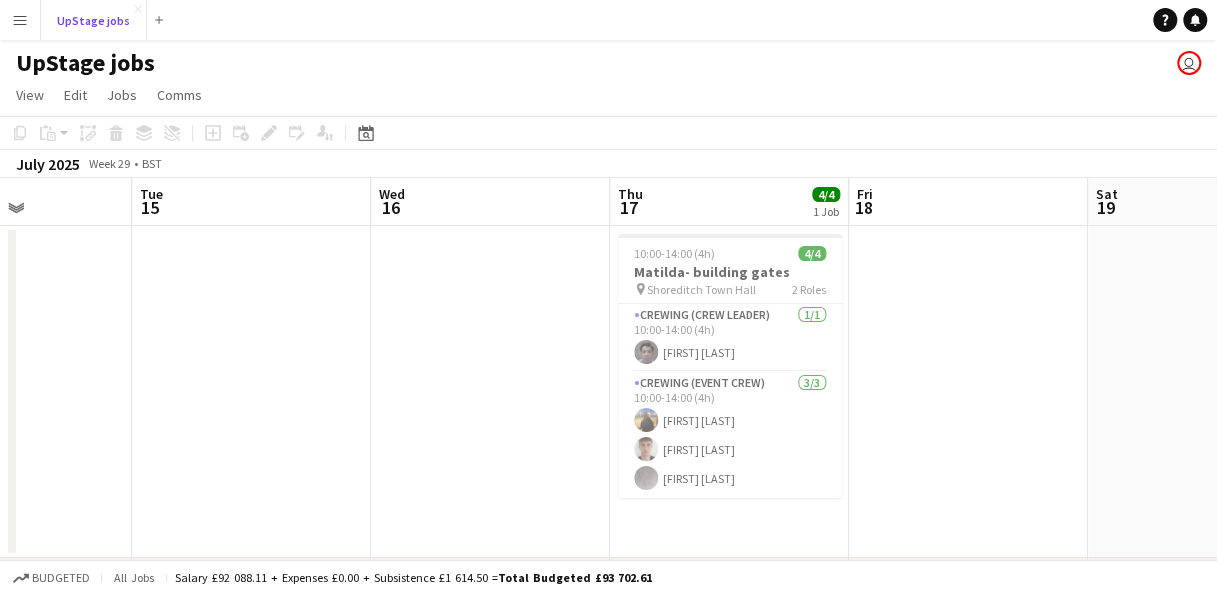 type 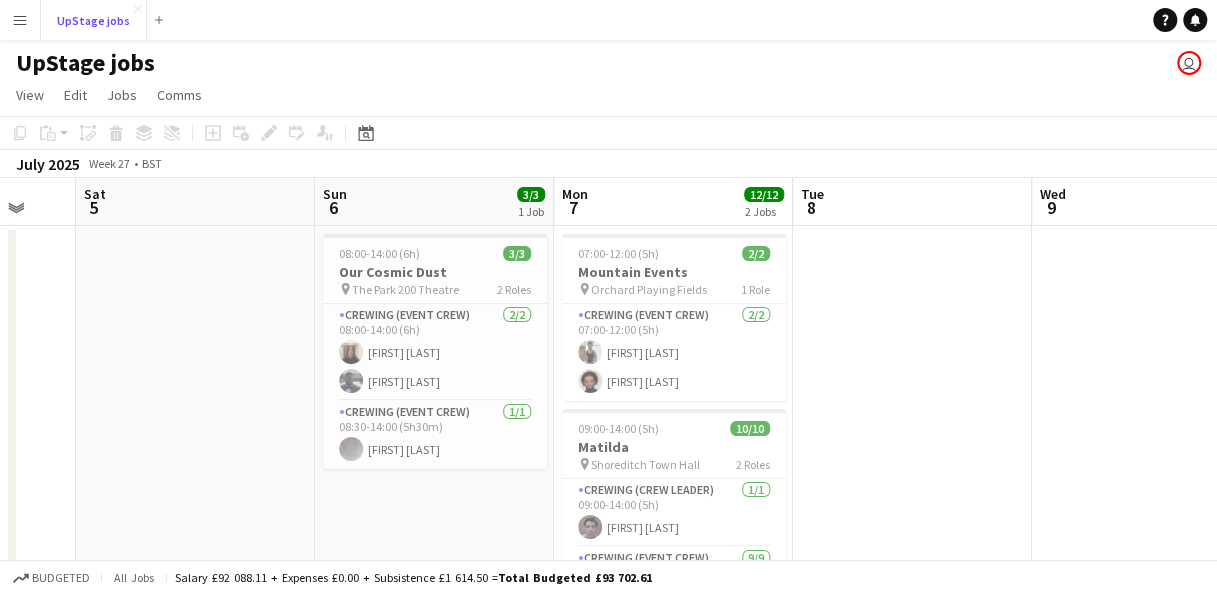 scroll, scrollTop: 0, scrollLeft: 635, axis: horizontal 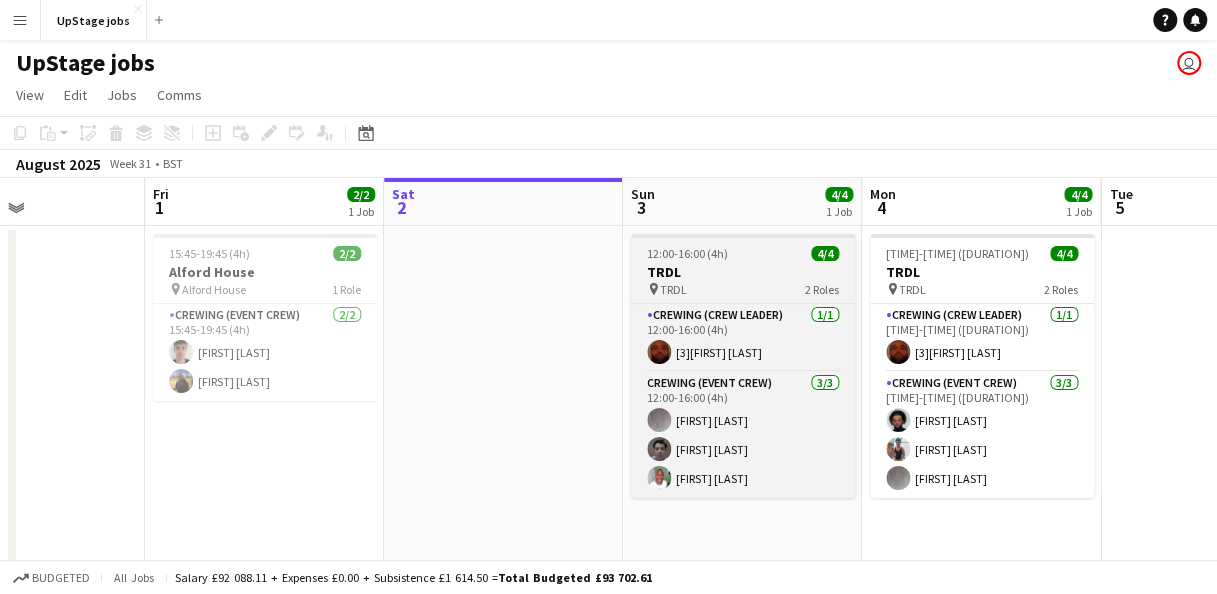 click on "TRDL" at bounding box center (743, 272) 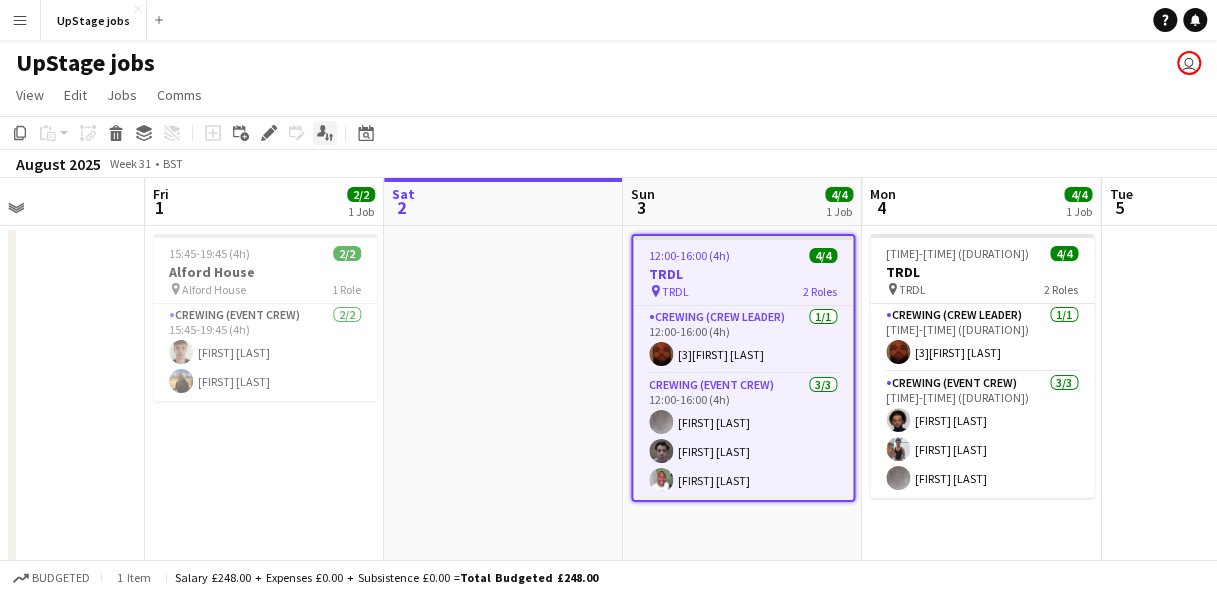 click on "Applicants" 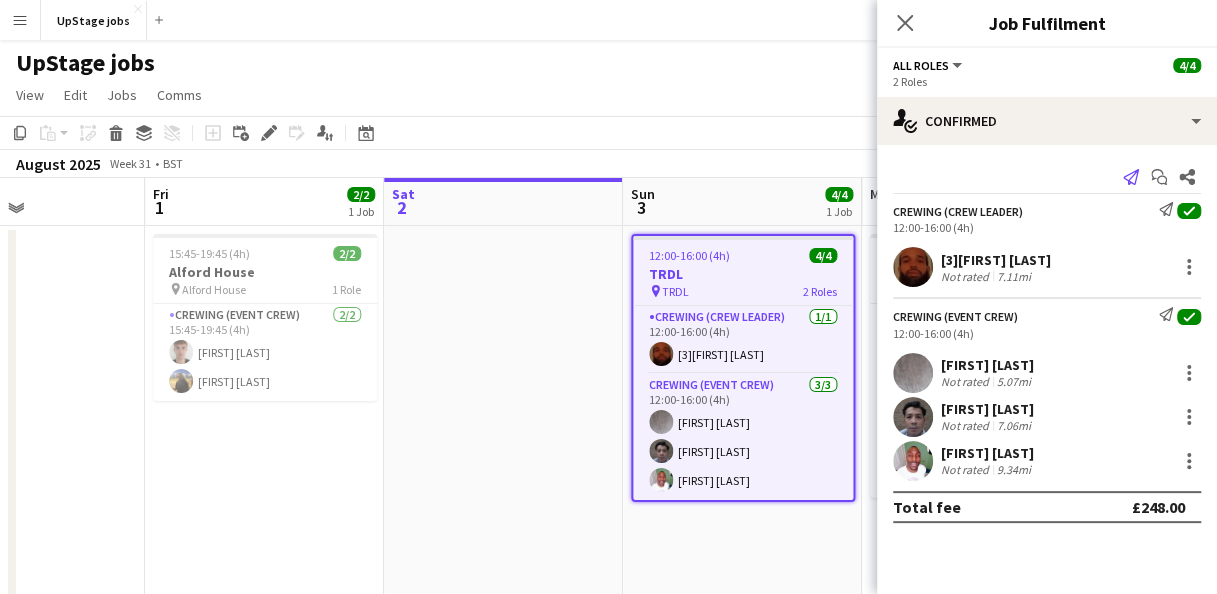 click 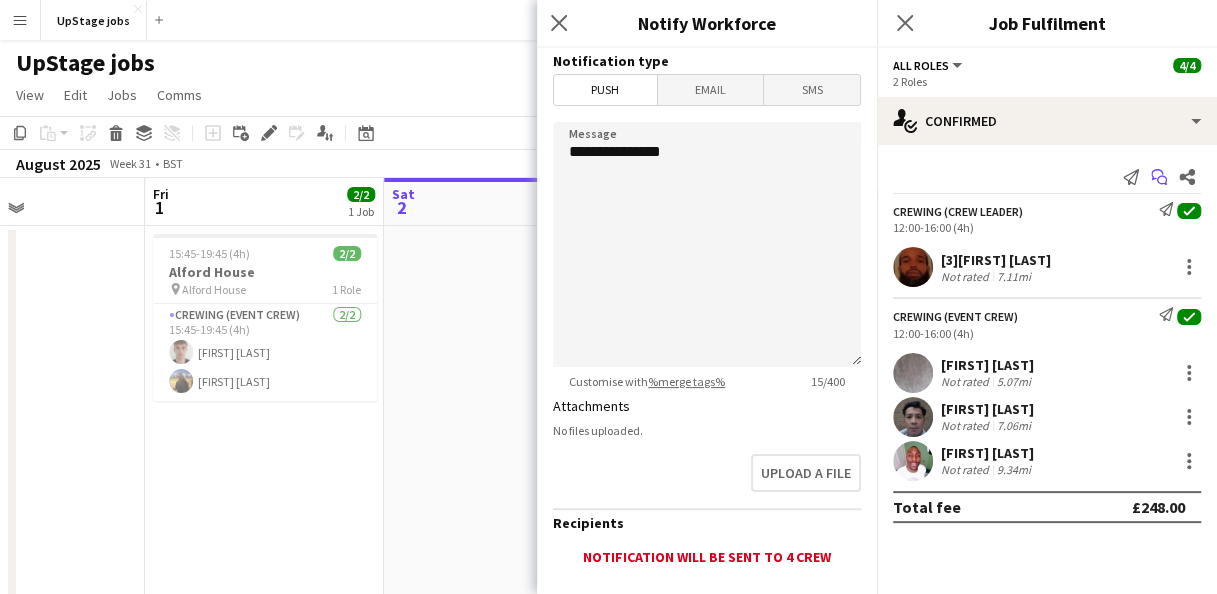click on "Start chat" at bounding box center [1159, 177] 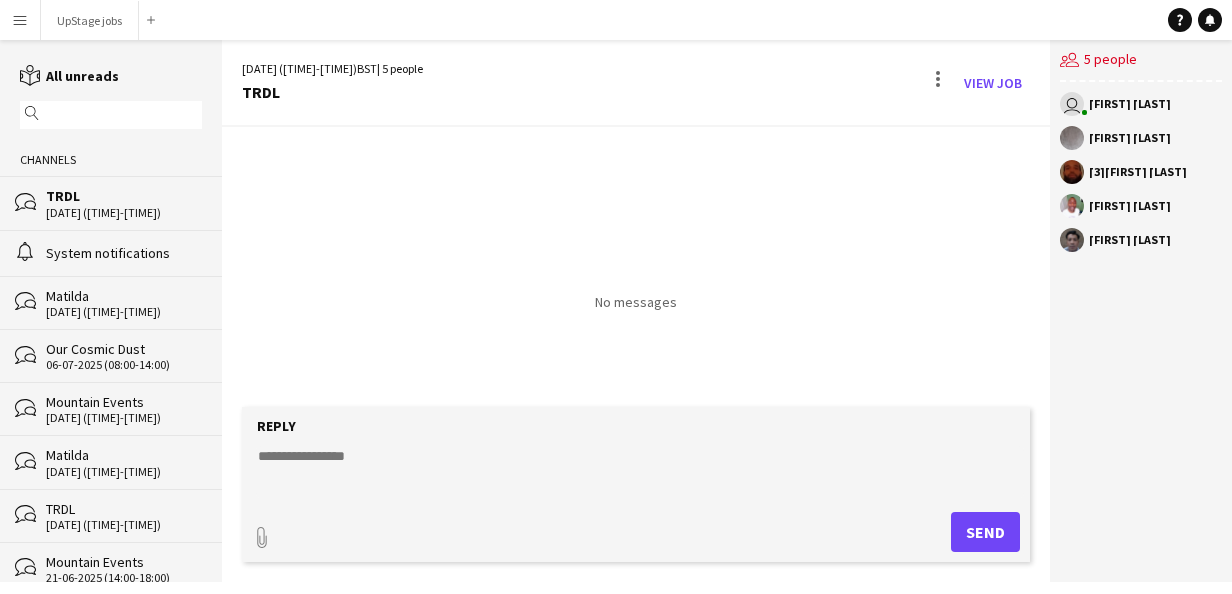 click 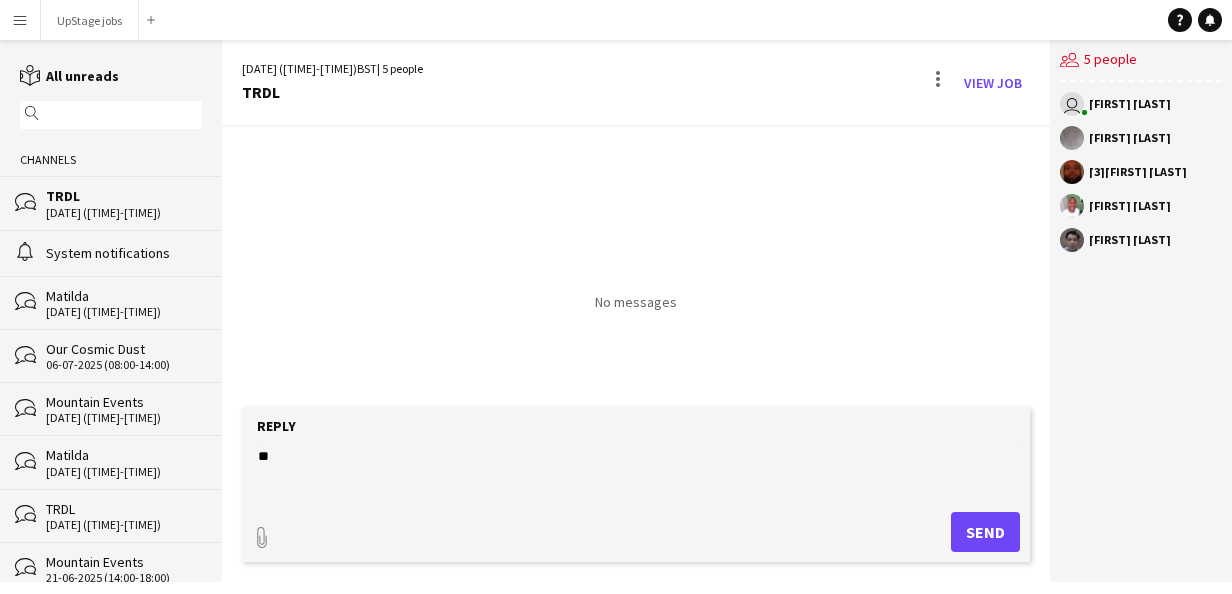 type on "*" 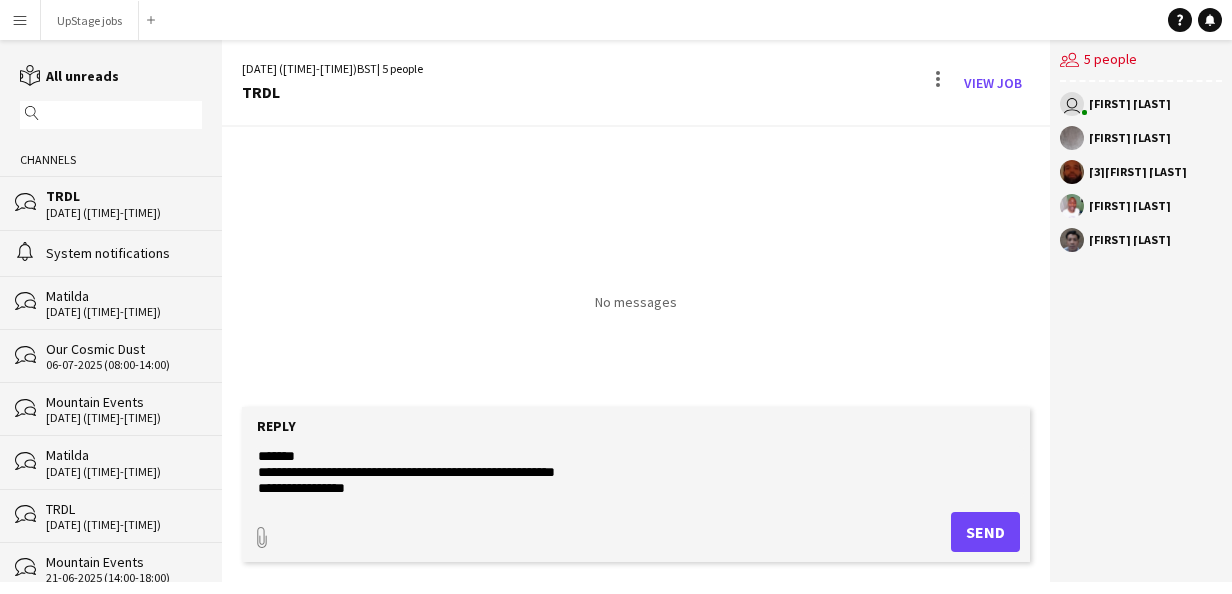 type on "**********" 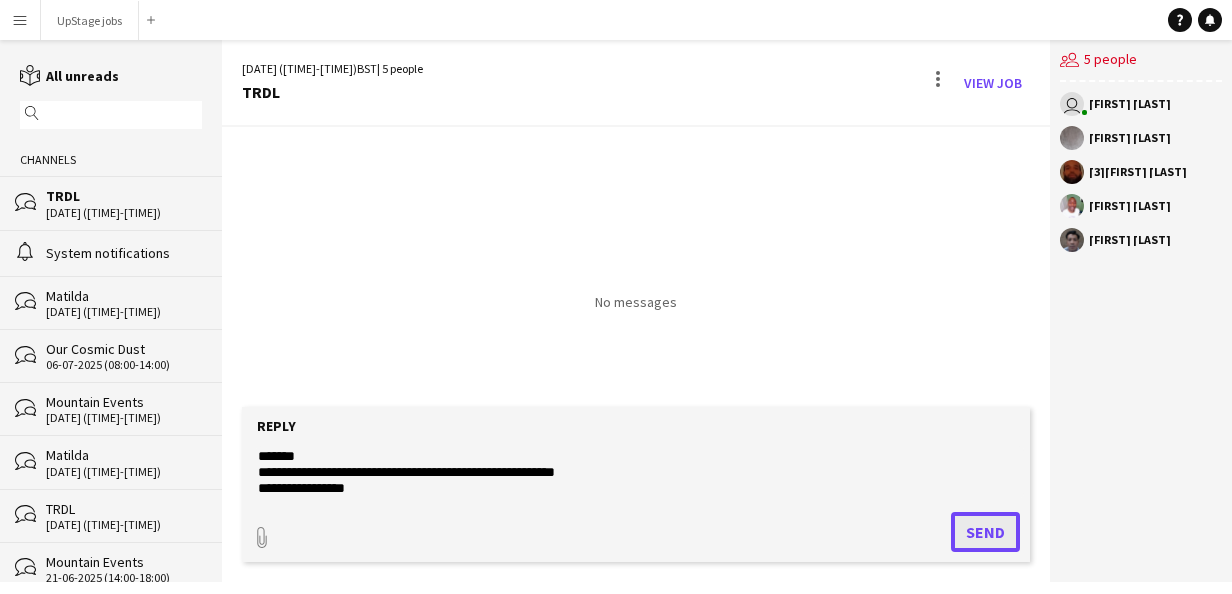 click on "Send" 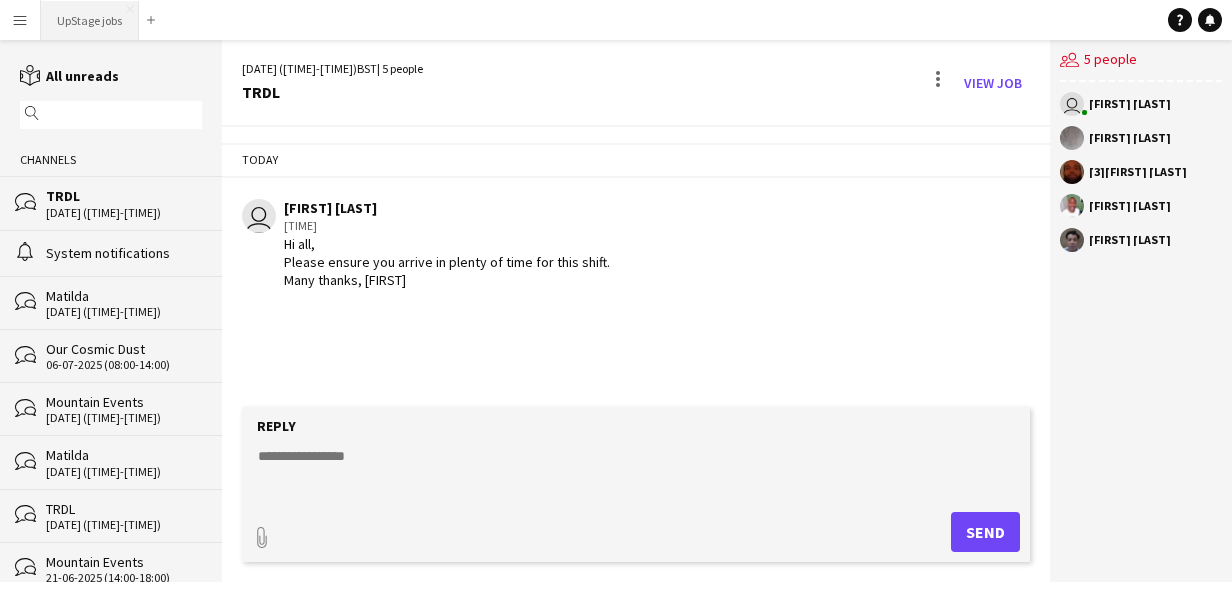 click on "UpStage jobs
Close" at bounding box center (90, 20) 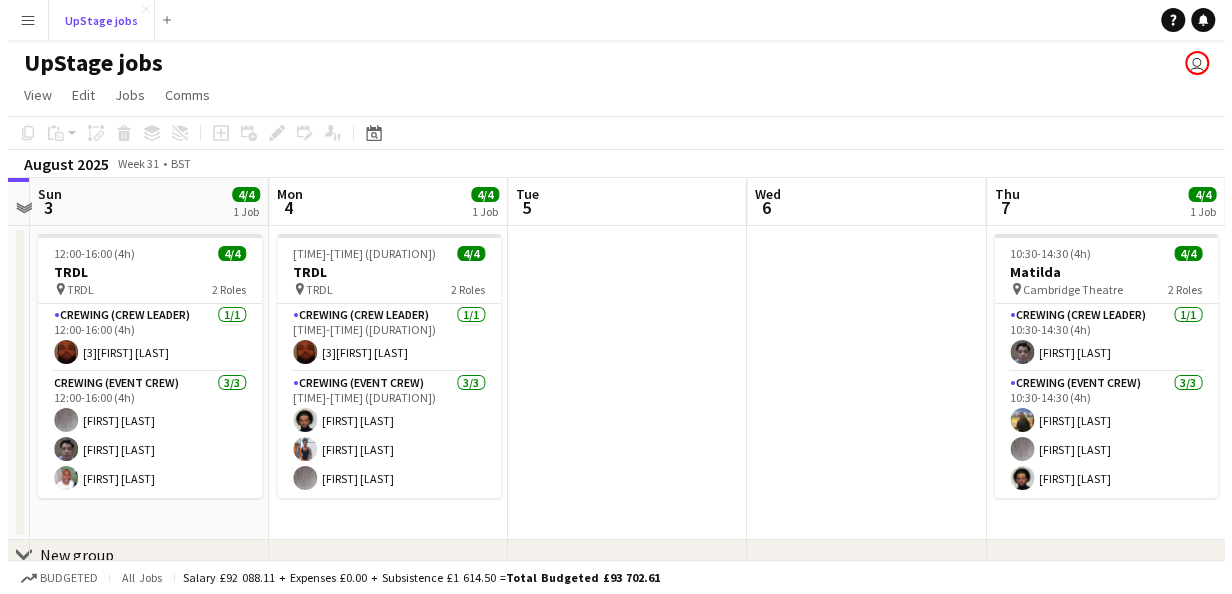 scroll, scrollTop: 0, scrollLeft: 558, axis: horizontal 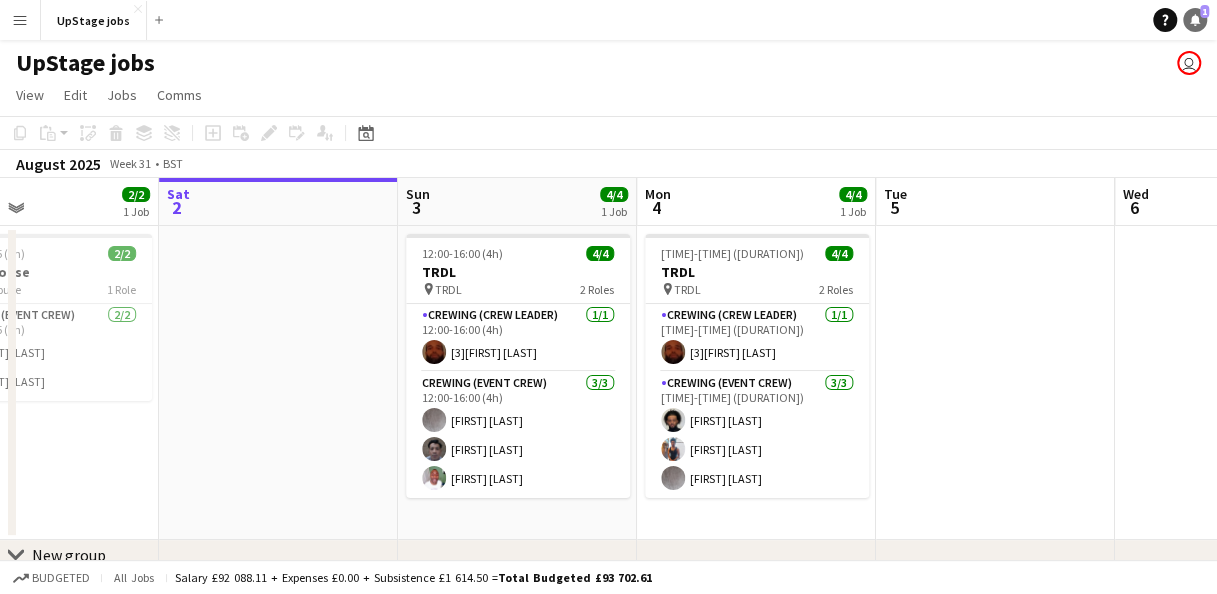 click 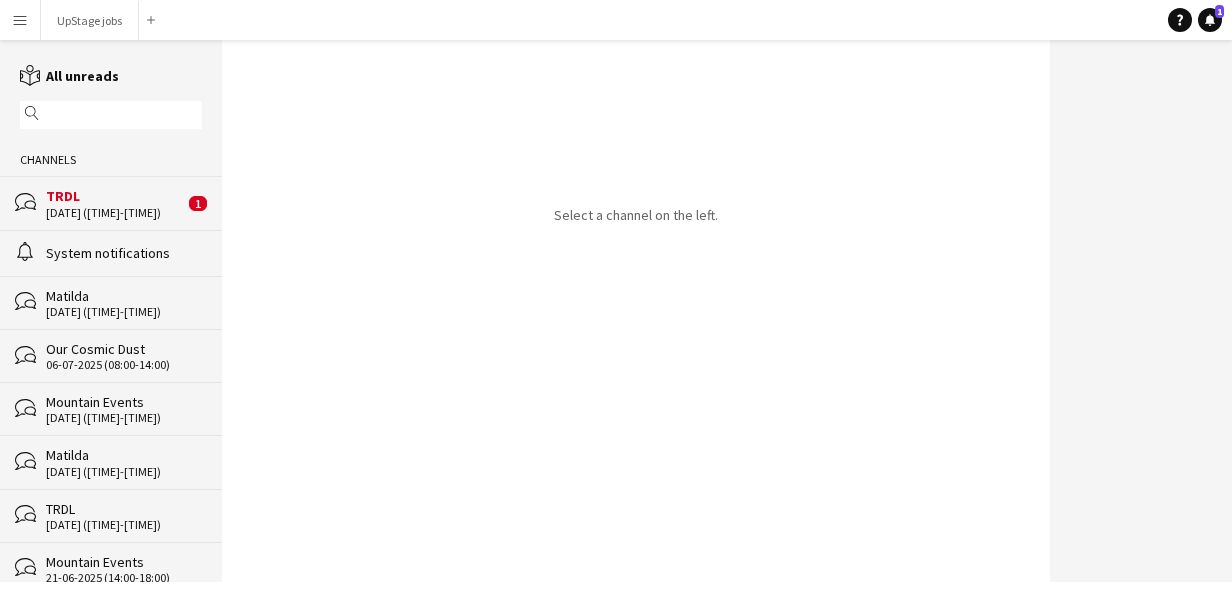 click on "TRDL" 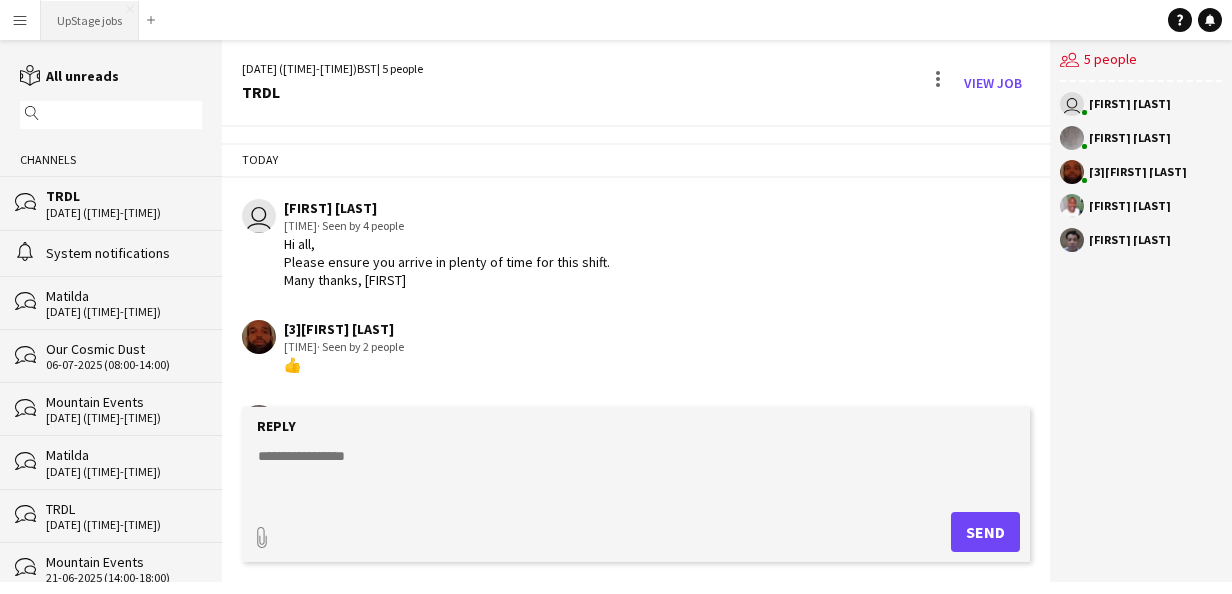 click on "UpStage jobs
Close" at bounding box center [90, 20] 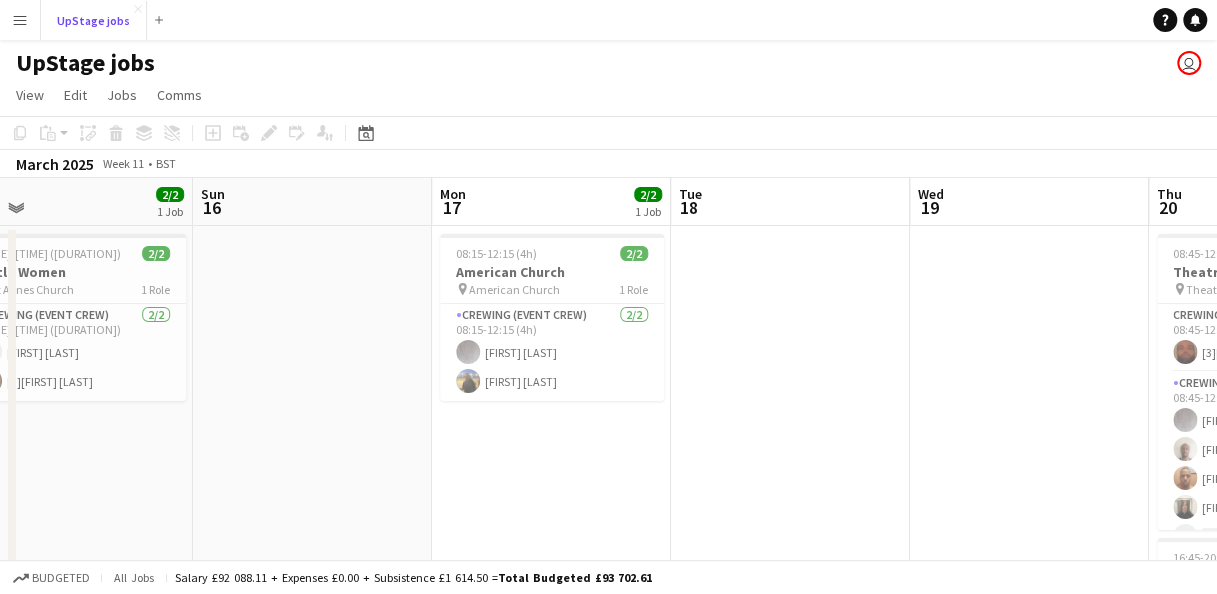 scroll, scrollTop: 0, scrollLeft: 579, axis: horizontal 